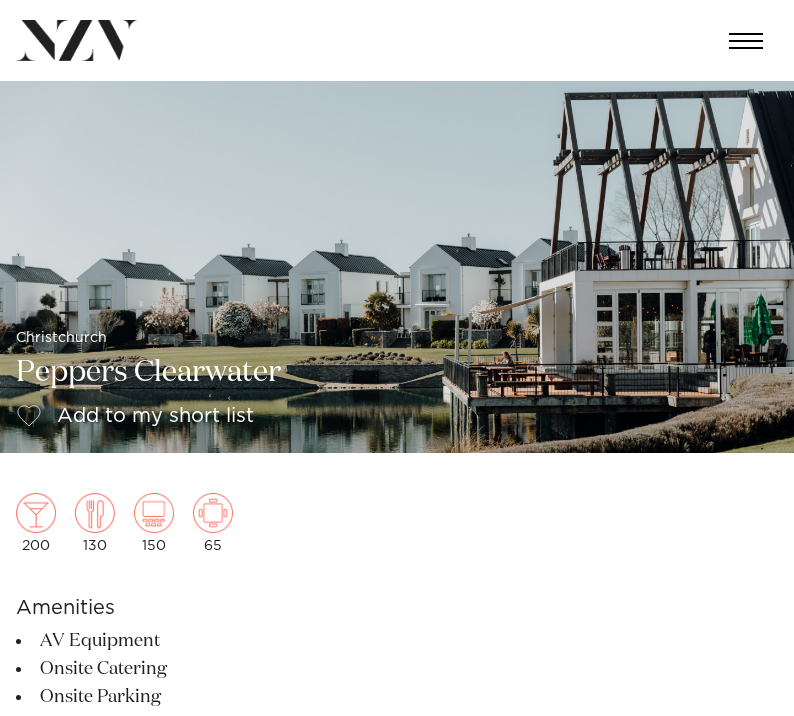scroll, scrollTop: 0, scrollLeft: 0, axis: both 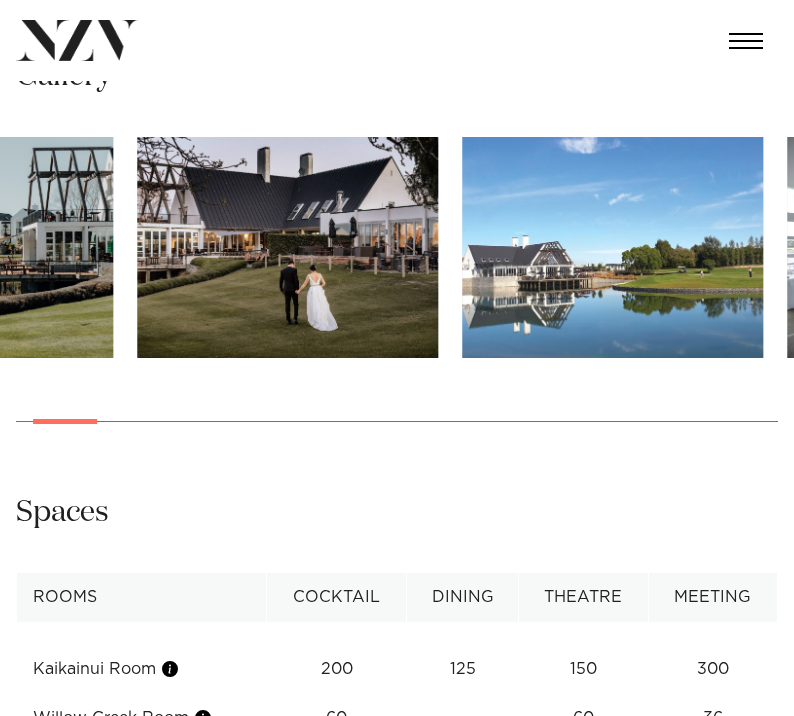 click at bounding box center [193, 247] 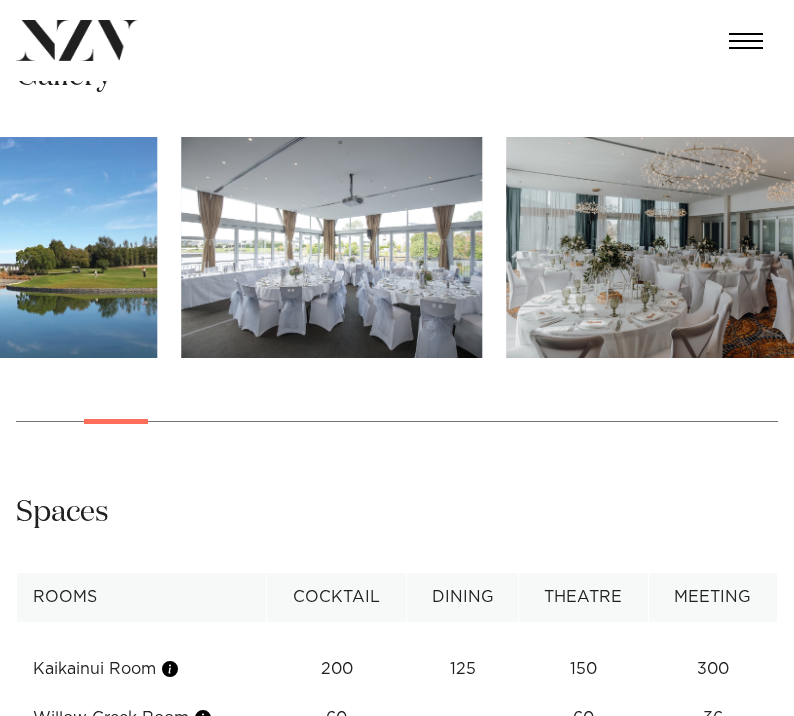 click at bounding box center (397, 295) 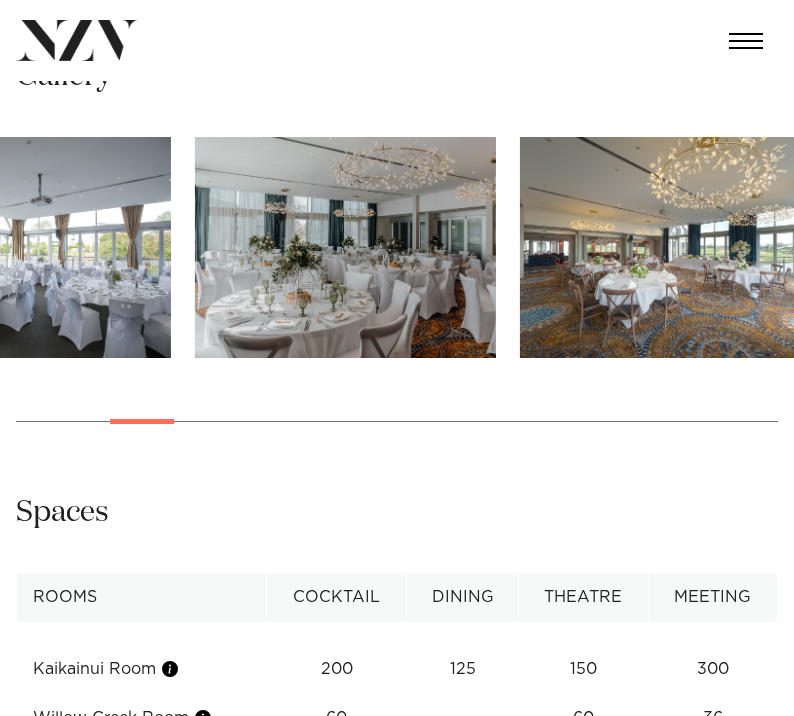 click at bounding box center [397, 295] 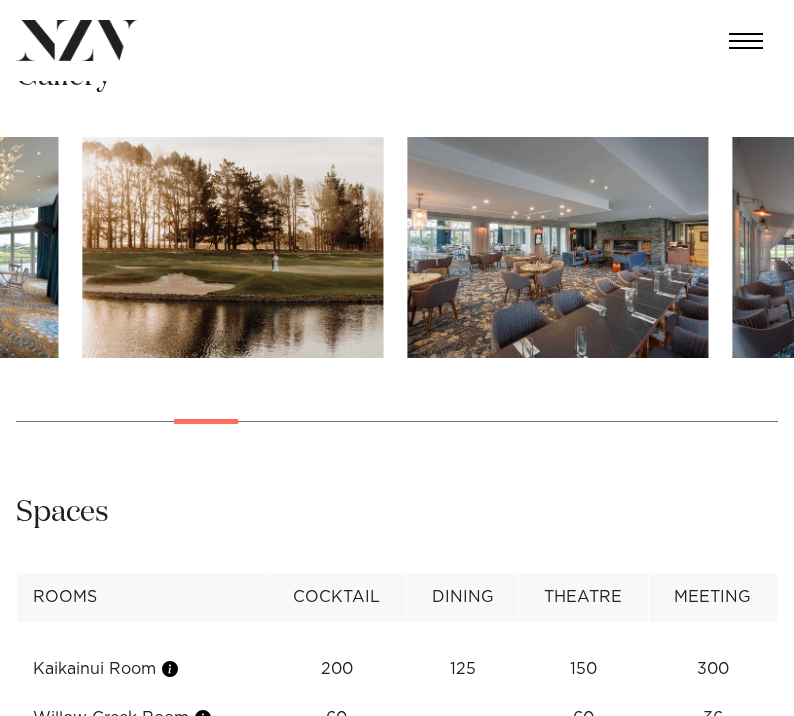 click at bounding box center [397, 295] 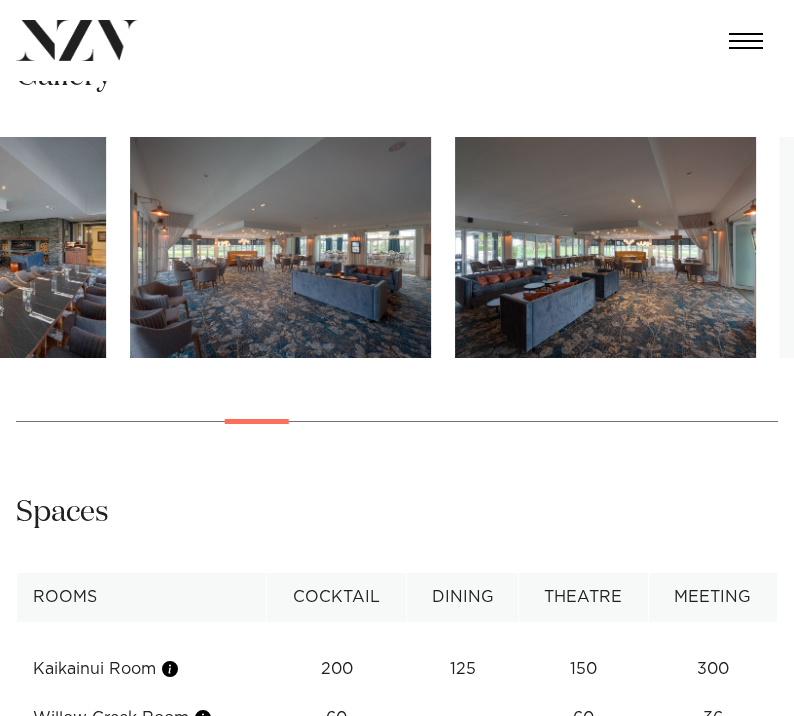 click at bounding box center (-45, 247) 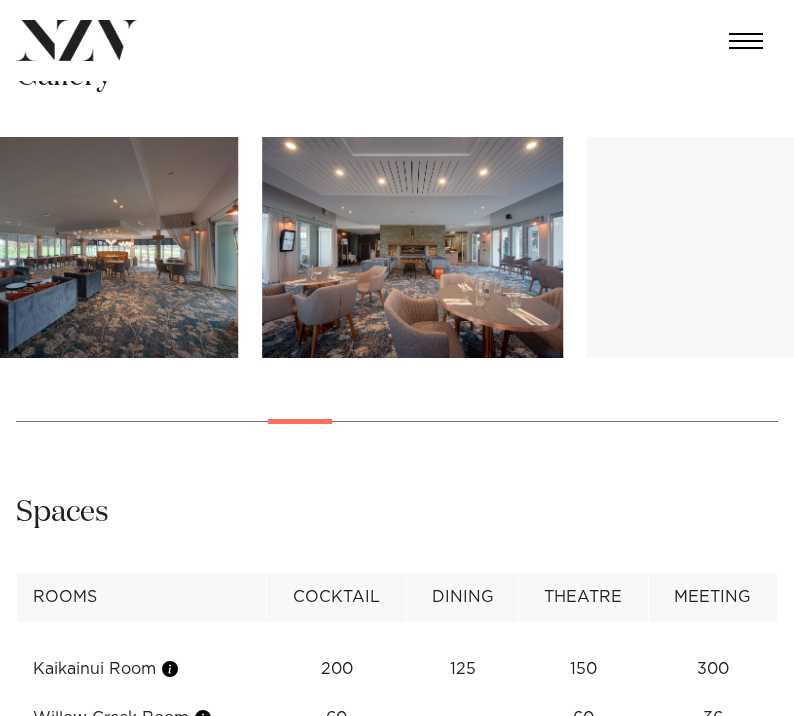 click at bounding box center (87, 247) 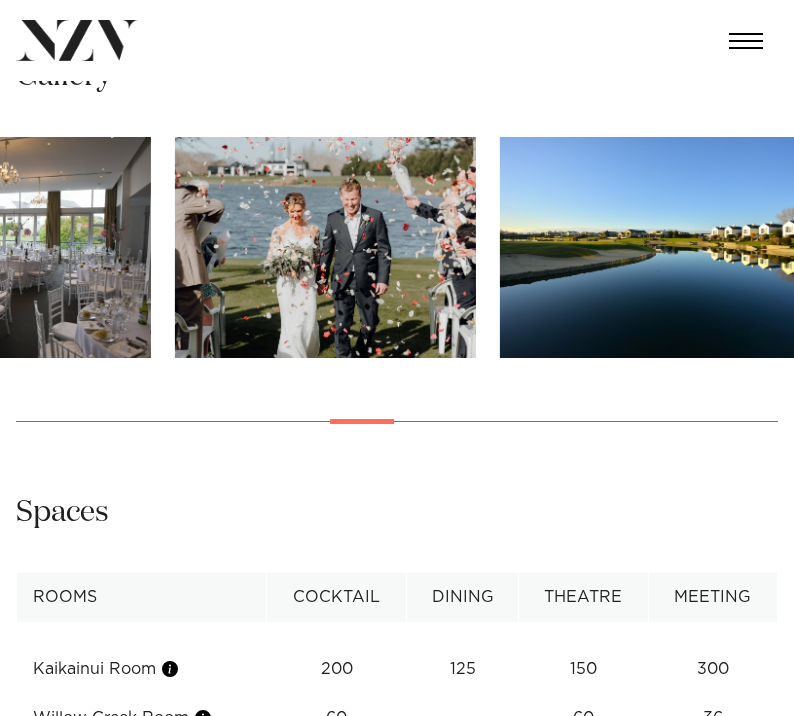 click at bounding box center (0, 247) 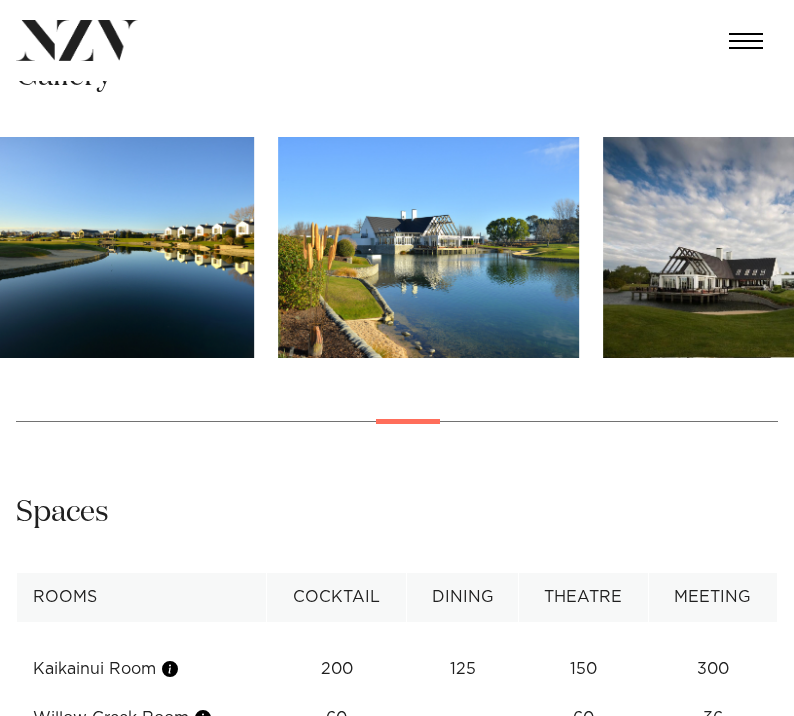 click at bounding box center (103, 247) 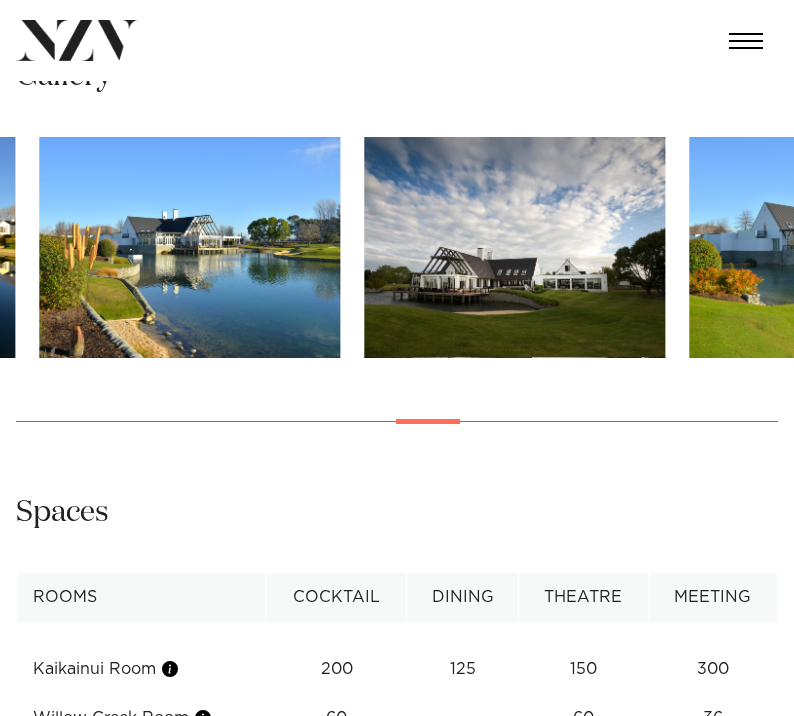 click at bounding box center (189, 247) 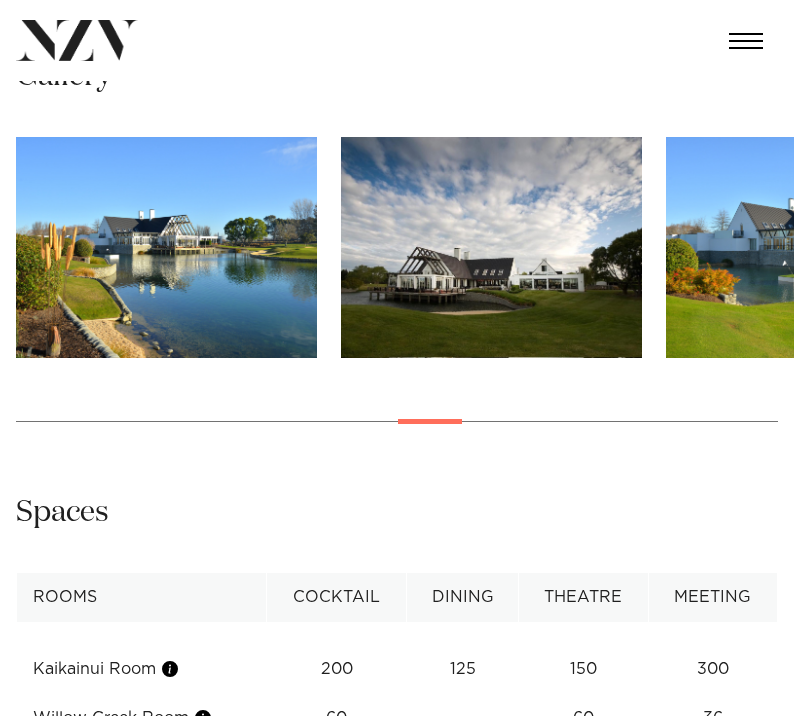 click on "Locations
[CITY]
[CITY]
[CITY]
[CITY]
[CITY]
[REGION]
[REGION]
[CITY]
[REGION]
[REGION]
[CITY]
[CITY]
[CITY]
[REGION]
[CITY]
[REGION]
[CITY]
[REGION]" at bounding box center [397, 1224] 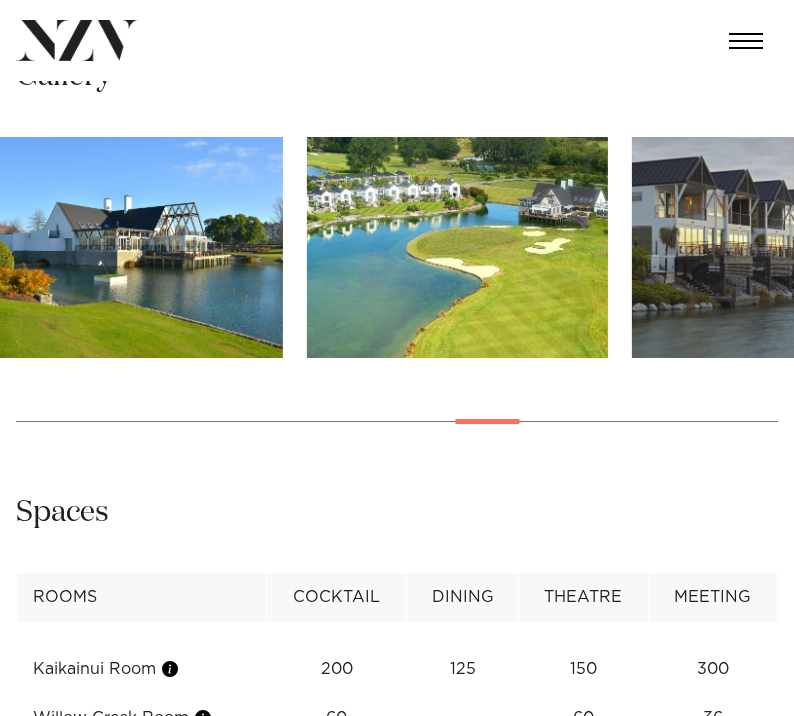 click at bounding box center (0, 0) 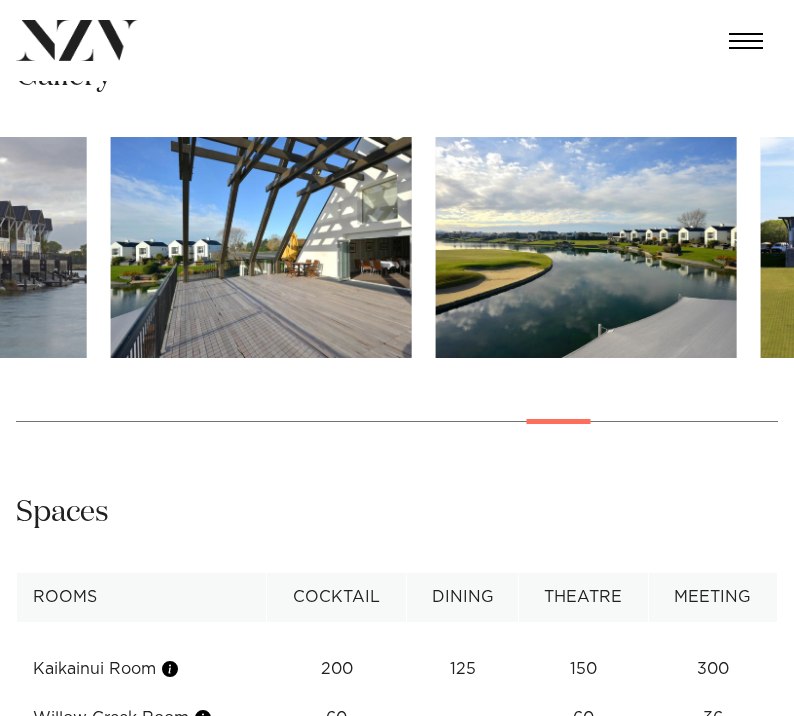 click at bounding box center [397, 295] 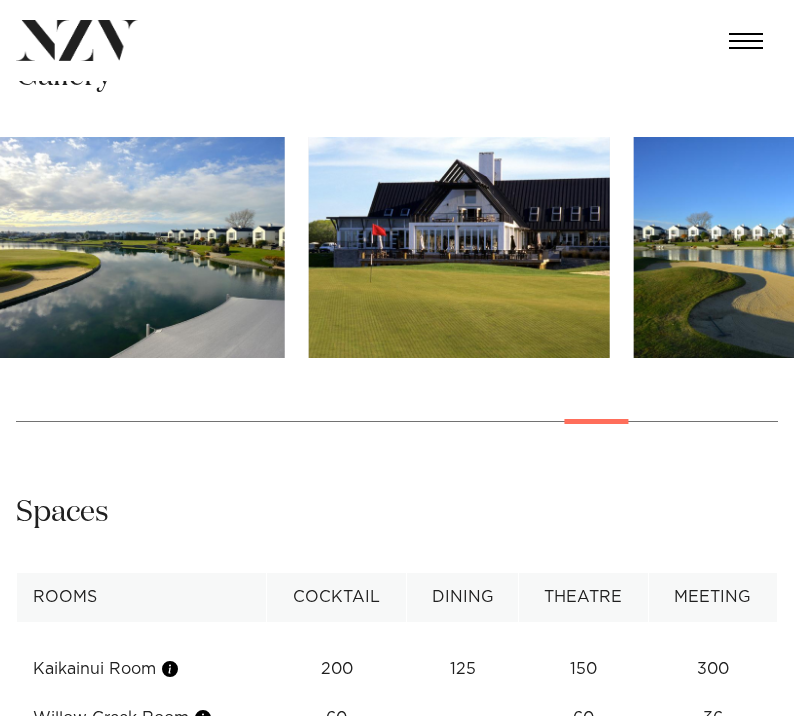 click at bounding box center (134, 247) 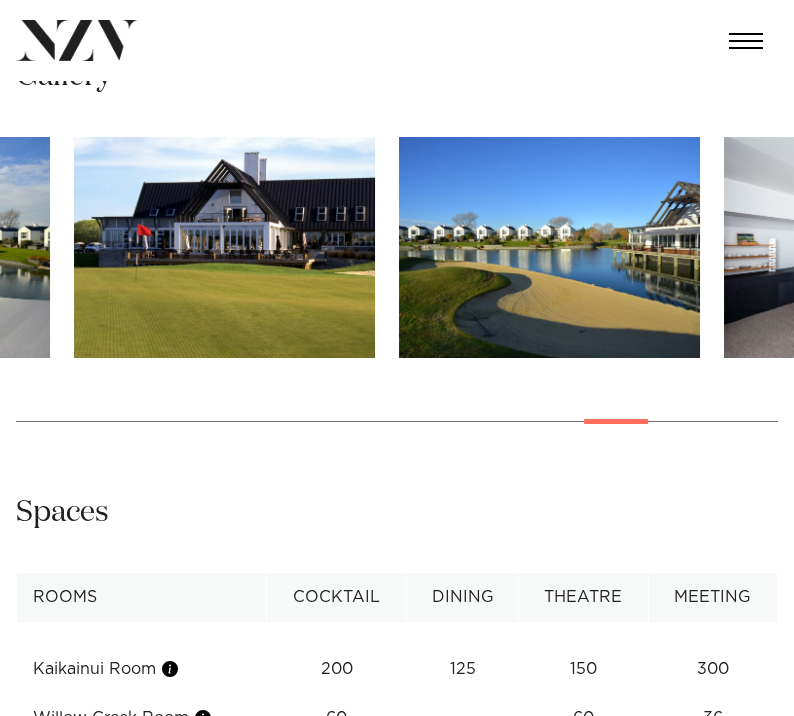 click at bounding box center [224, 247] 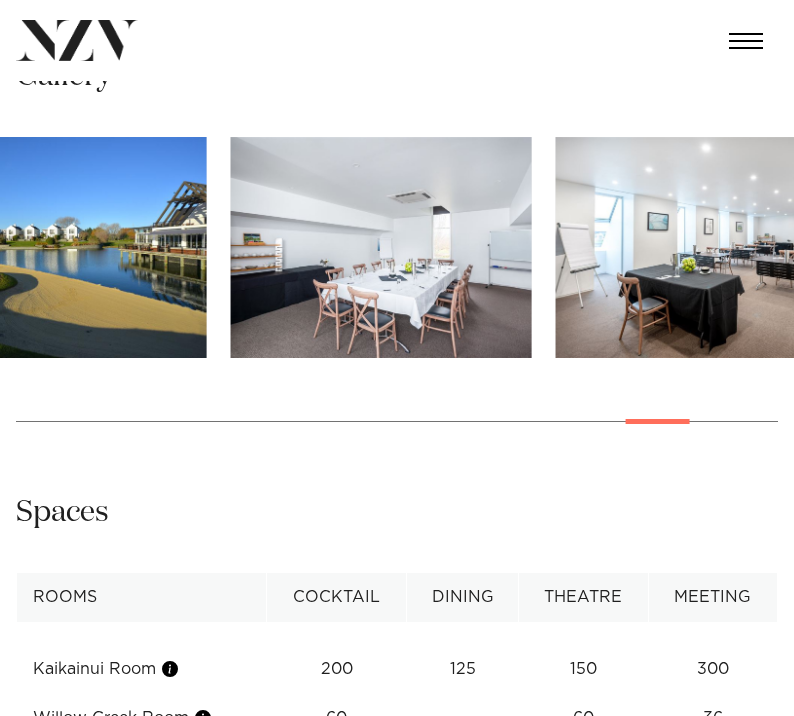 click at bounding box center [56, 247] 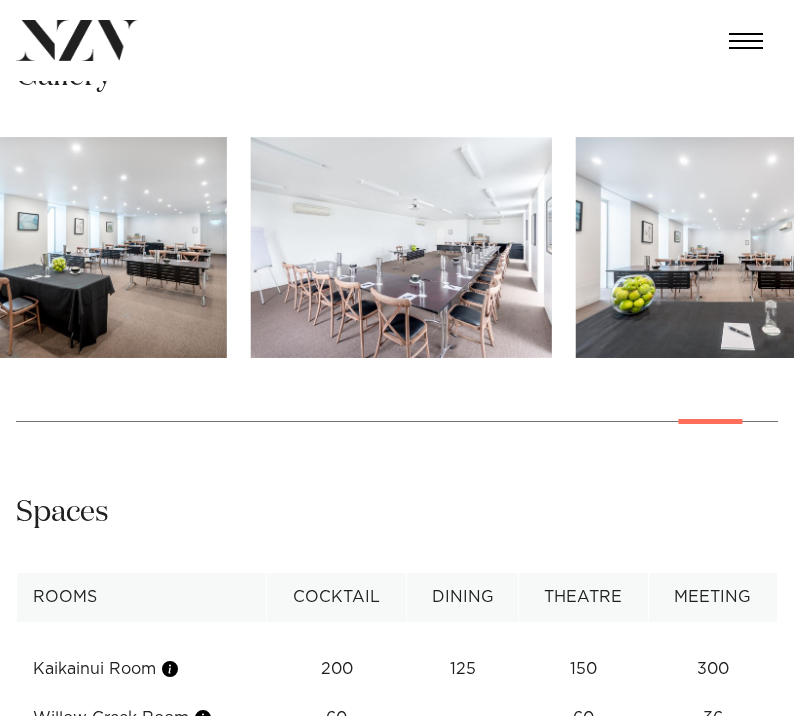 click on "Locations
[CITY]
[CITY]
[CITY]
[CITY]
[CITY]
[REGION]
[REGION]
[CITY]
[REGION]
[REGION]
[CITY]
[CITY]
[CITY]
[REGION]
[CITY]
[REGION]
[CITY]
[REGION]" at bounding box center [397, 1224] 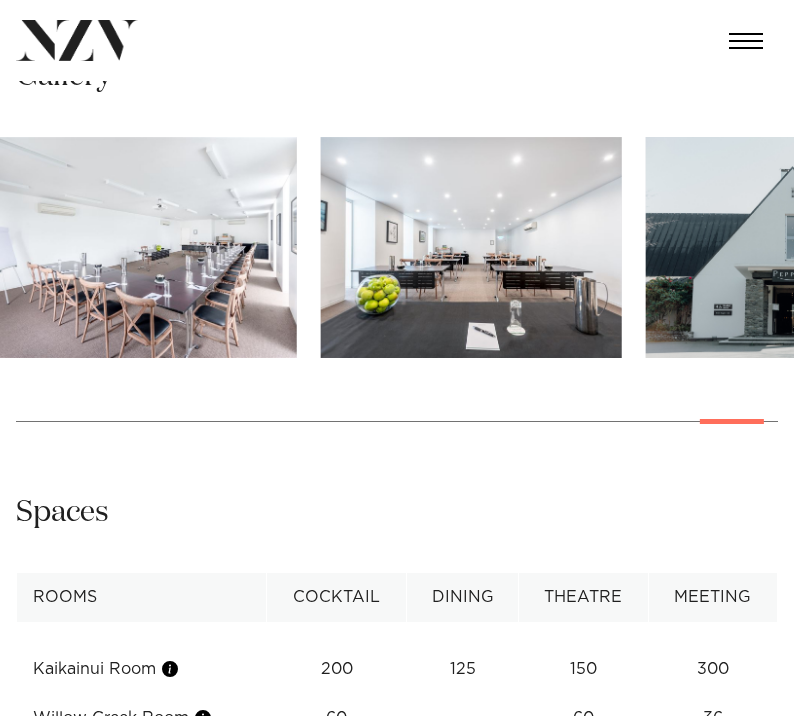 click on "Locations
[CITY]
[CITY]
[CITY]
[CITY]
[CITY]
[REGION]
[REGION]
[CITY]
[REGION]
[REGION]
[CITY]
[CITY]
[CITY]
[REGION]
[CITY]
[REGION]
[CITY]
[REGION]" at bounding box center (397, 1224) 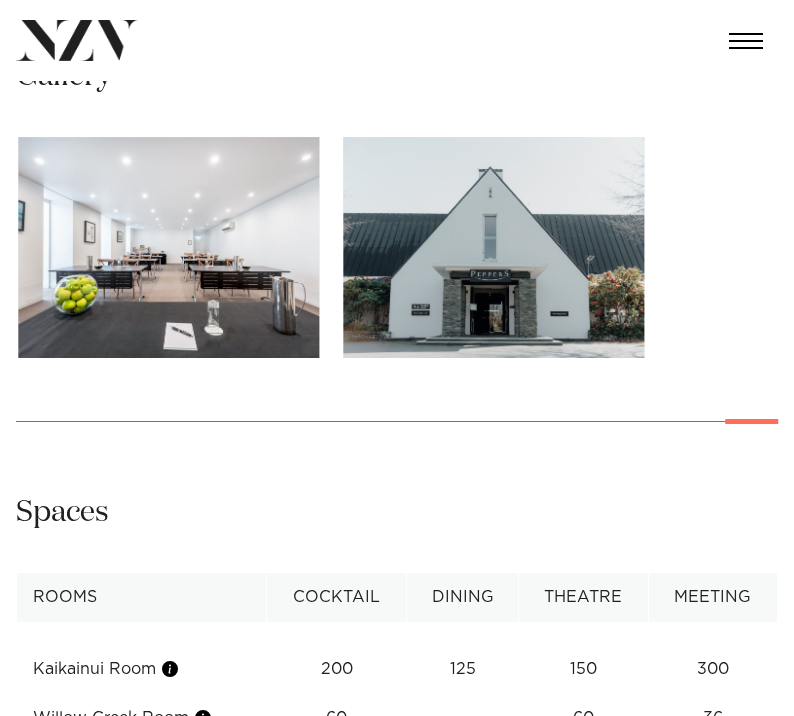 click at bounding box center [0, 0] 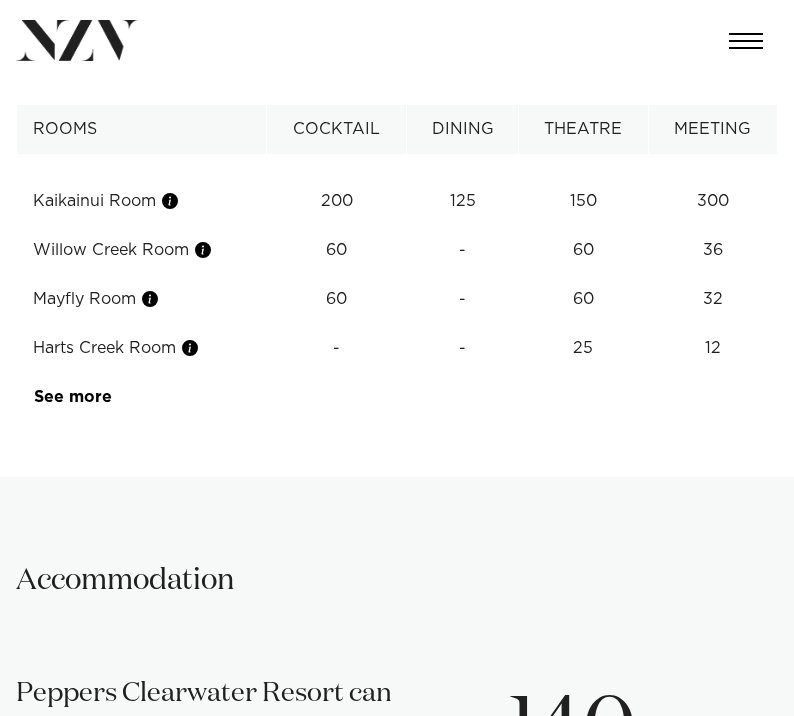 scroll, scrollTop: 1865, scrollLeft: 0, axis: vertical 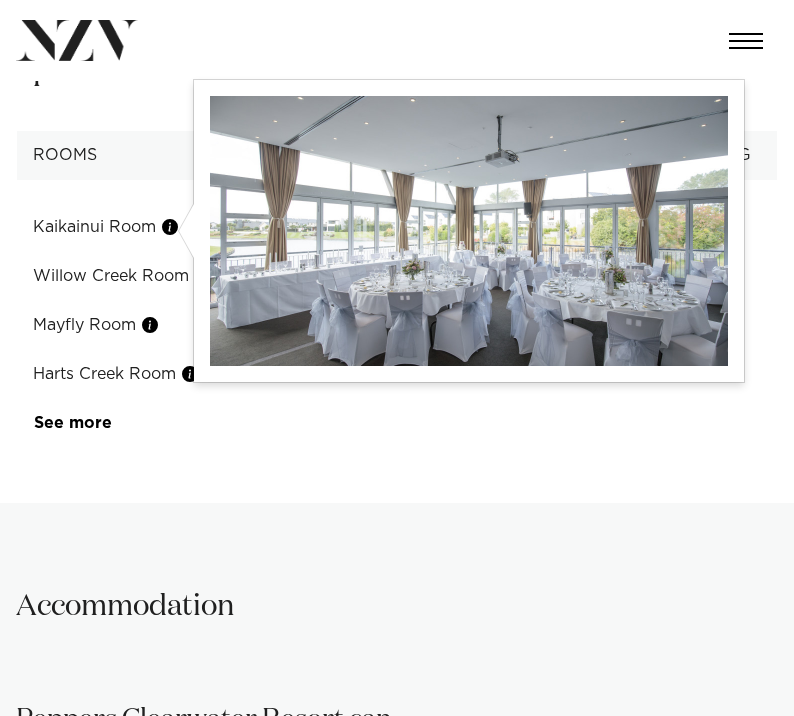 click at bounding box center (170, 227) 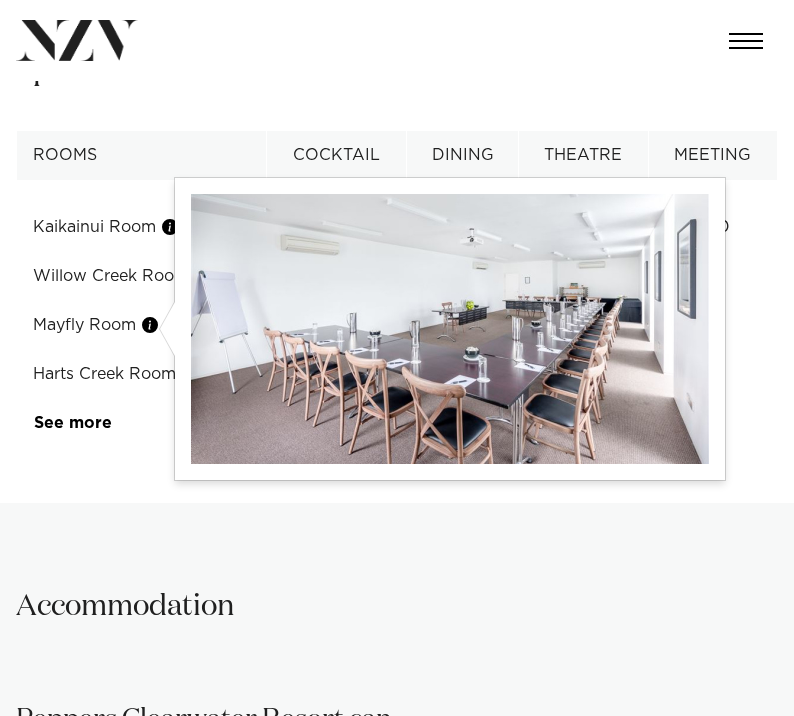 click at bounding box center [150, 325] 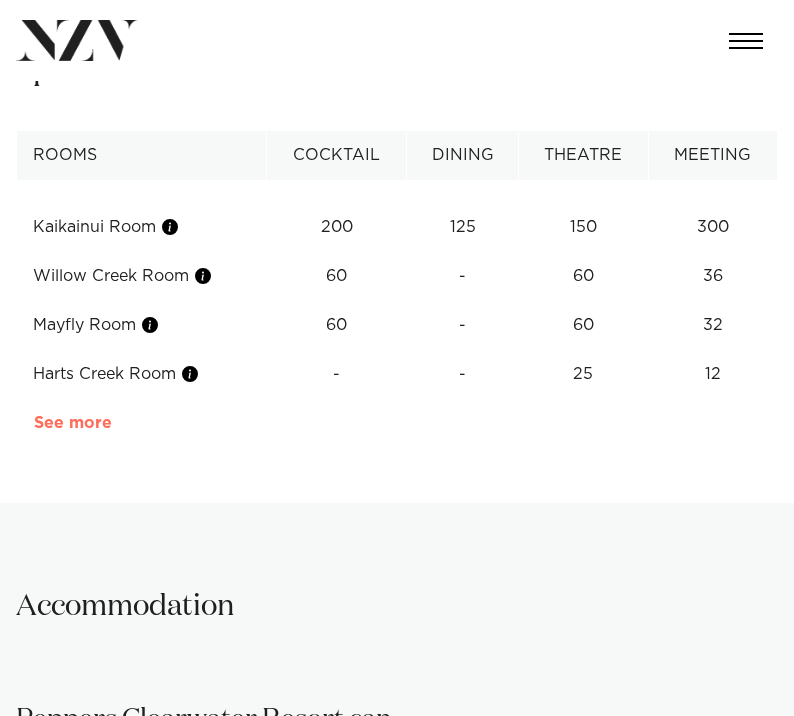 click on "See more" at bounding box center (112, 423) 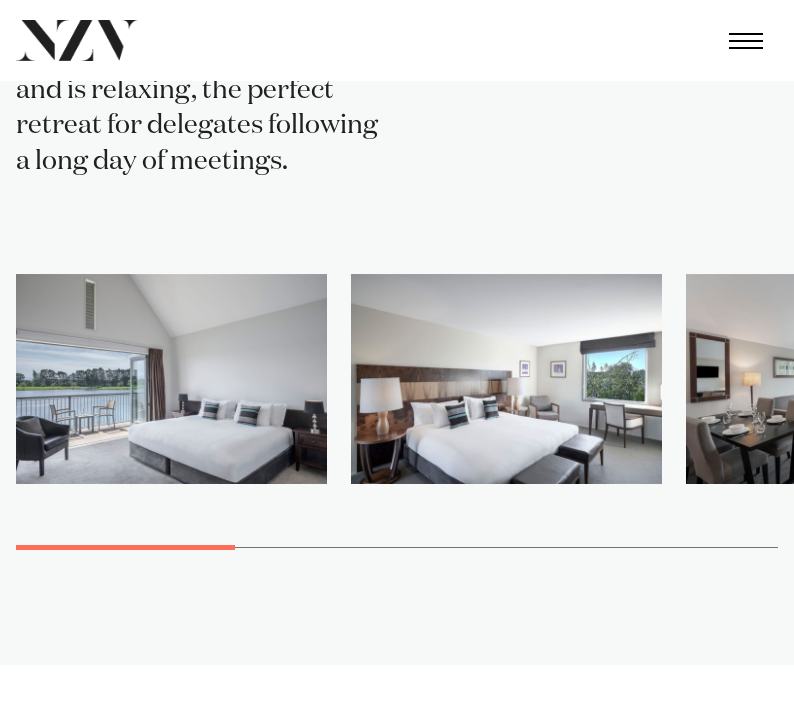 scroll, scrollTop: 2760, scrollLeft: 0, axis: vertical 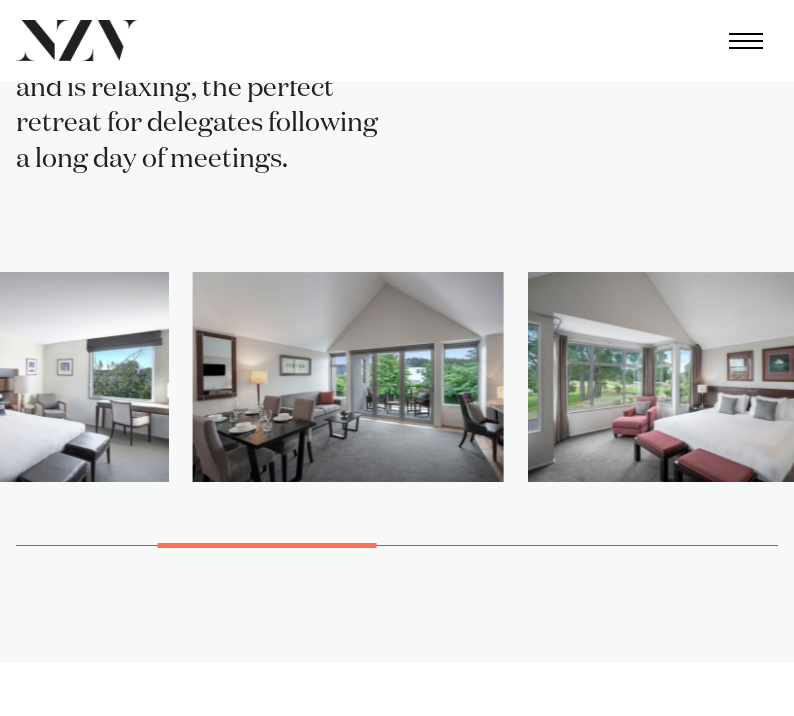 click at bounding box center (348, 377) 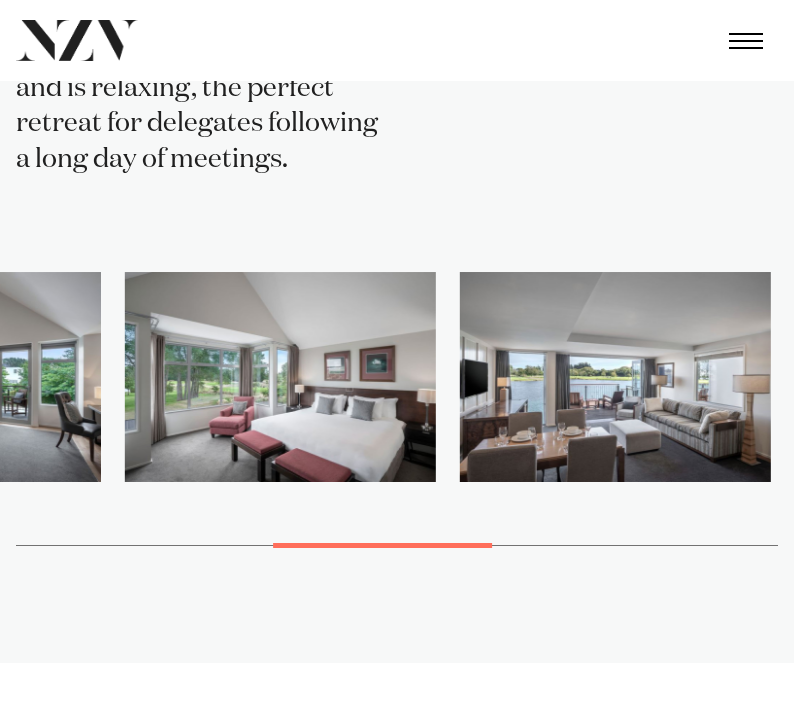 click on "Locations
[CITY]
[CITY]
[CITY]
[CITY]
[CITY]
[REGION]
[REGION]
[CITY]
[REGION]
[REGION]
[CITY]
[CITY]
[CITY]
[REGION]
[CITY]
[REGION]
[CITY]
[REGION]" at bounding box center (397, -88) 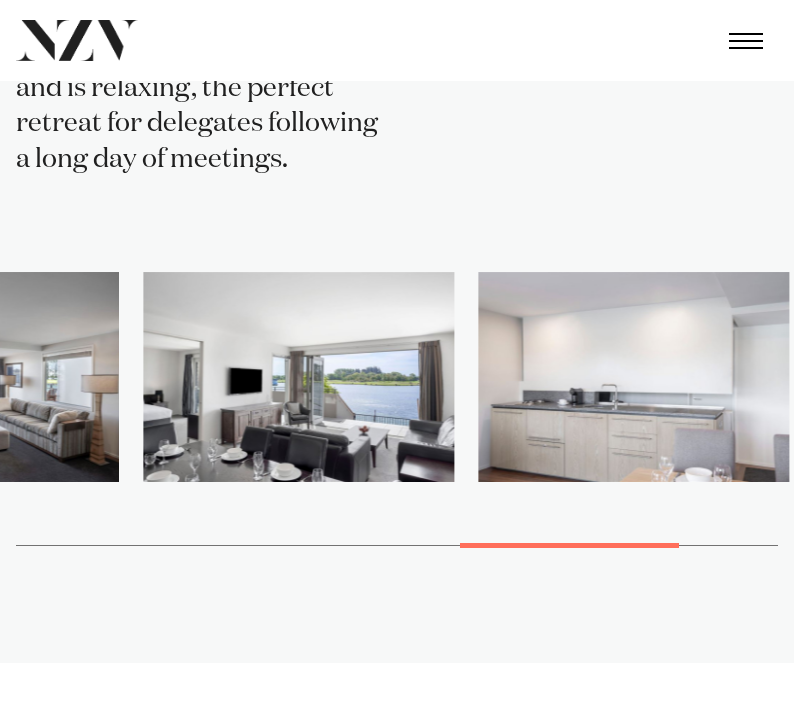 click on "Locations
[CITY]
[CITY]
[CITY]
[CITY]
[CITY]
[REGION]
[REGION]
[CITY]
[REGION]
[REGION]
[CITY]
[CITY]
[CITY]
[REGION]
[CITY]
[REGION]
[CITY]
[REGION]" at bounding box center (397, -88) 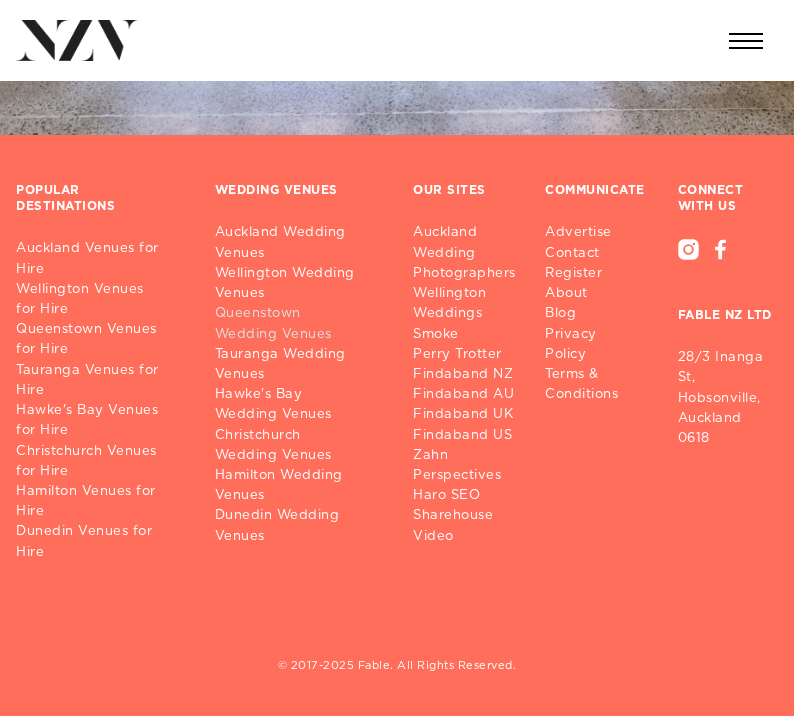 scroll, scrollTop: 4629, scrollLeft: 0, axis: vertical 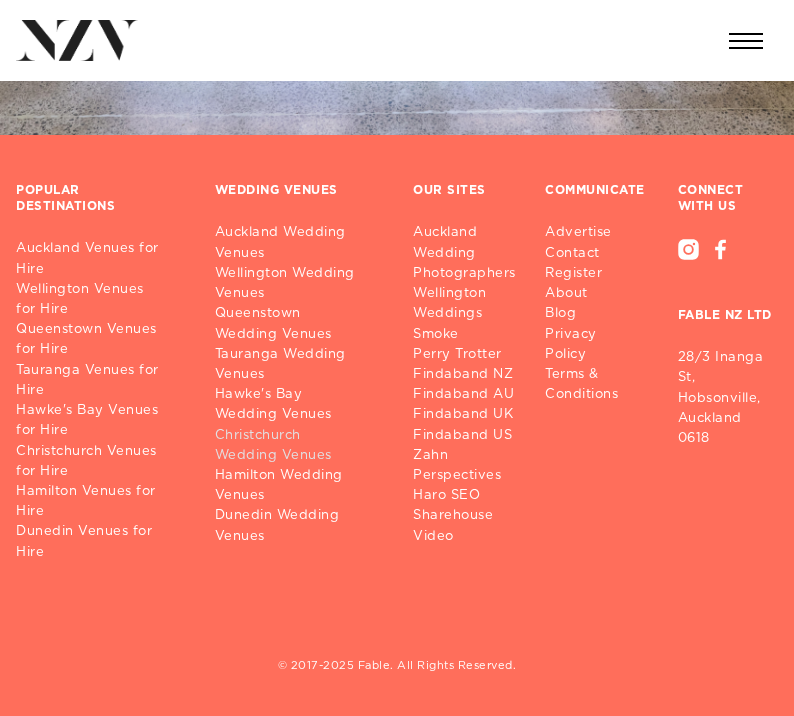 click on "Christchurch Wedding Venues" at bounding box center [298, 446] 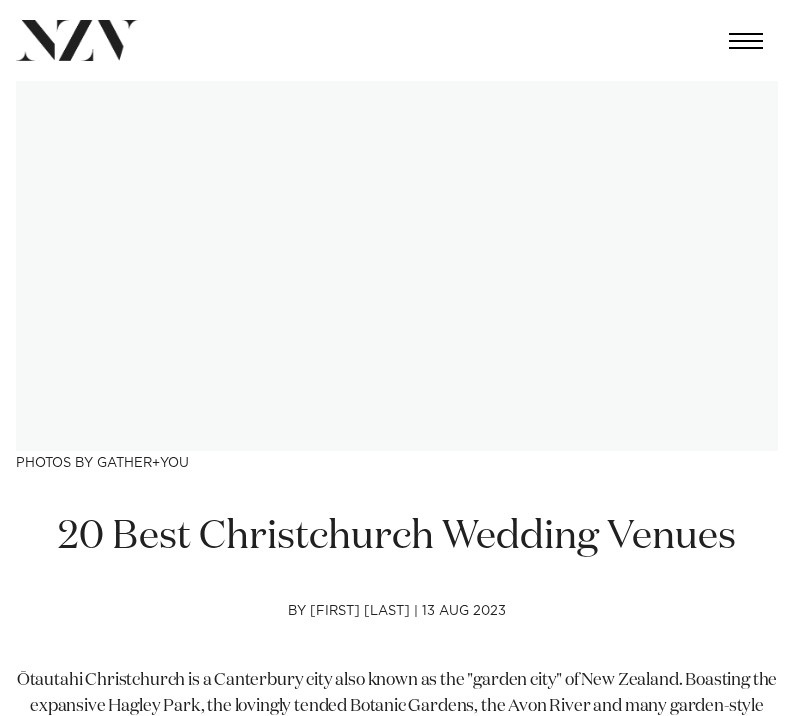 scroll, scrollTop: 1350, scrollLeft: 0, axis: vertical 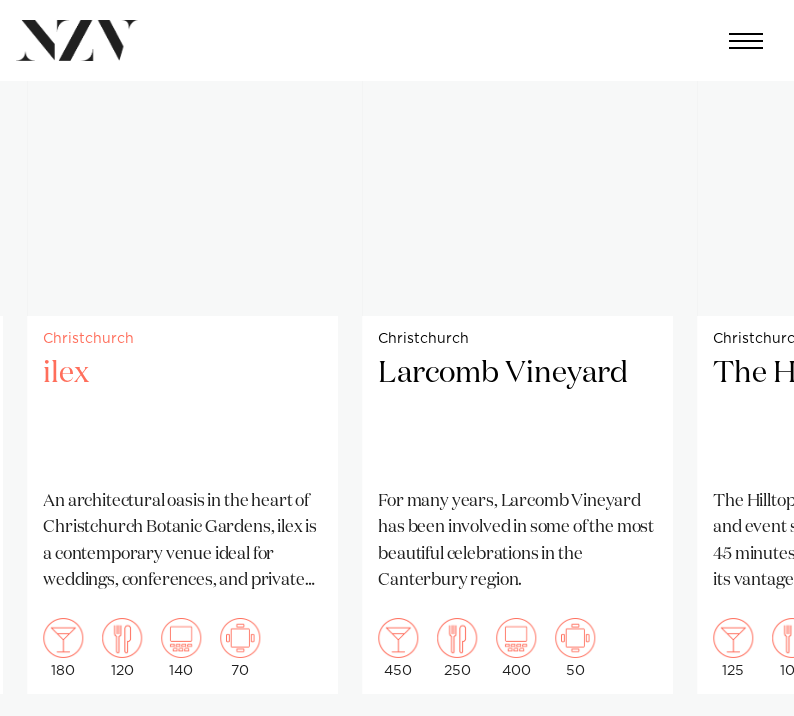 click on "ilex" at bounding box center (182, 414) 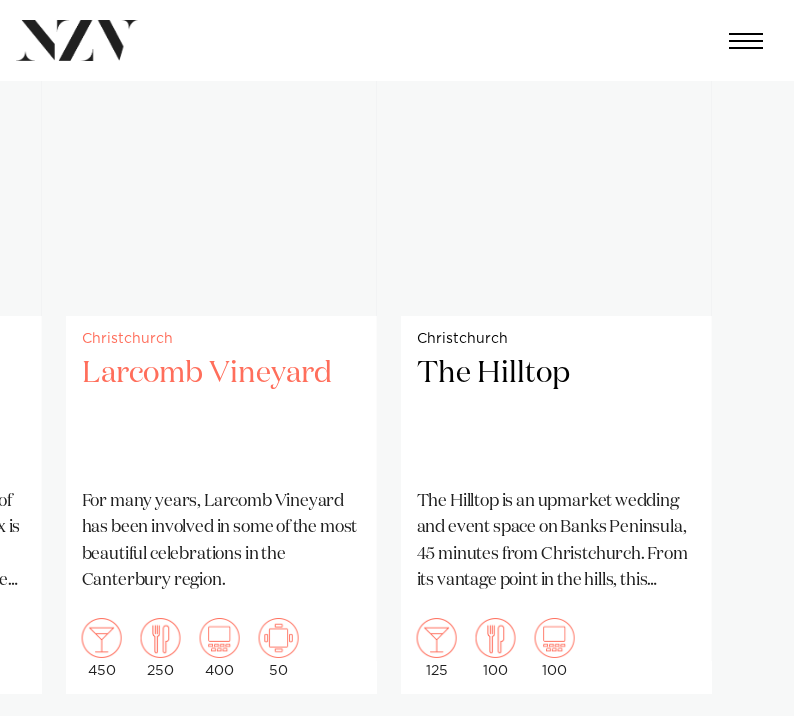 click on "[CITY]
Larcomb Vineyard
For many years, Larcomb Vineyard has been involved in some of the most beautiful celebrations in the Canterbury region.
450
250
400
50" at bounding box center (221, 505) 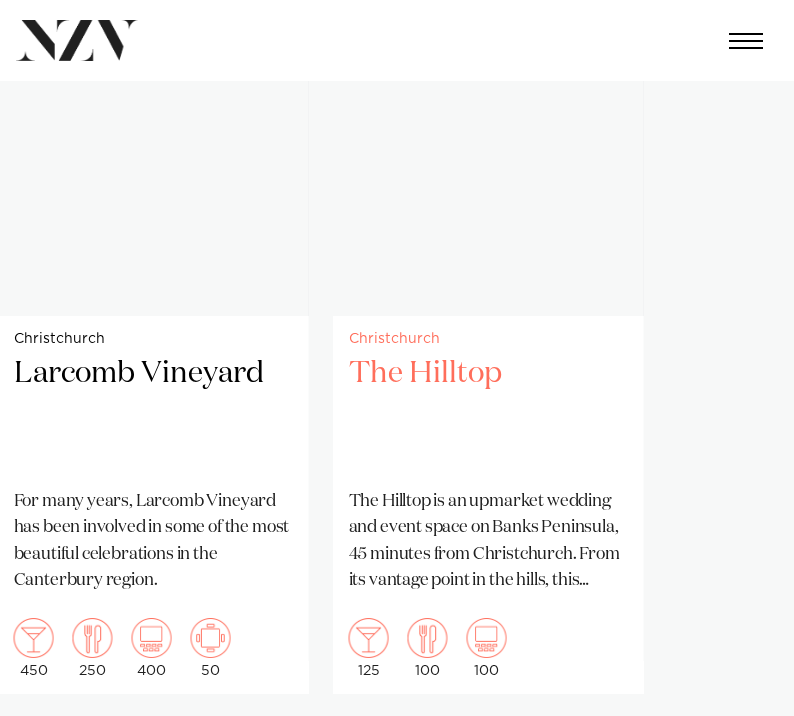 click on "Christchurch
Novotel Cathedral Square
Situated in the heart of Christchurch's Cathedral Square, Novotel Christchurch Cathedral Square is a contemporary 4.5-star hotel that combines modern design with a prime central location. Just 60 metres from the Te Pae Christchurch Convention Centre, it offers an ideal setting for both business and leisure travellers.
150
100
140
50" at bounding box center [0, 0] 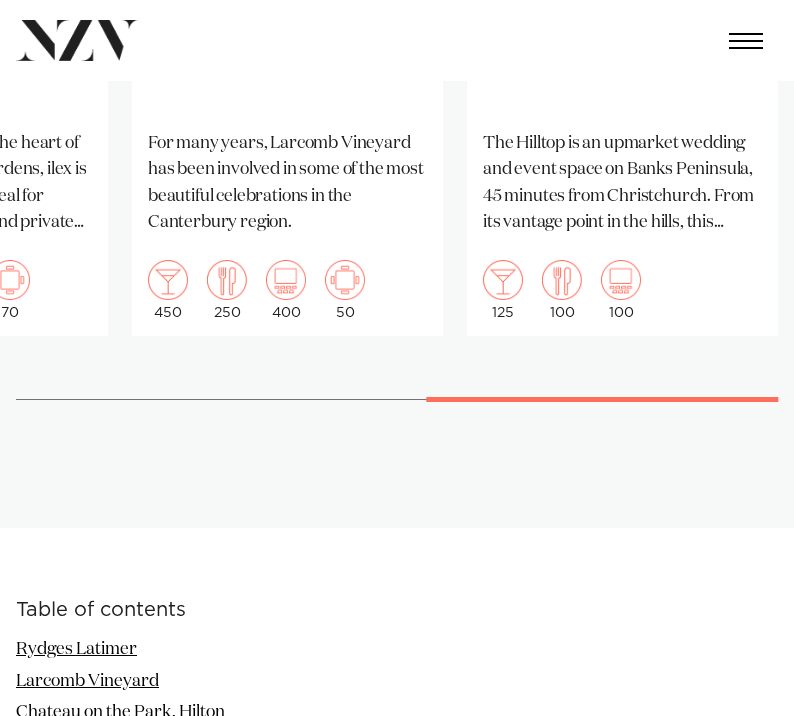 scroll, scrollTop: 1207, scrollLeft: 0, axis: vertical 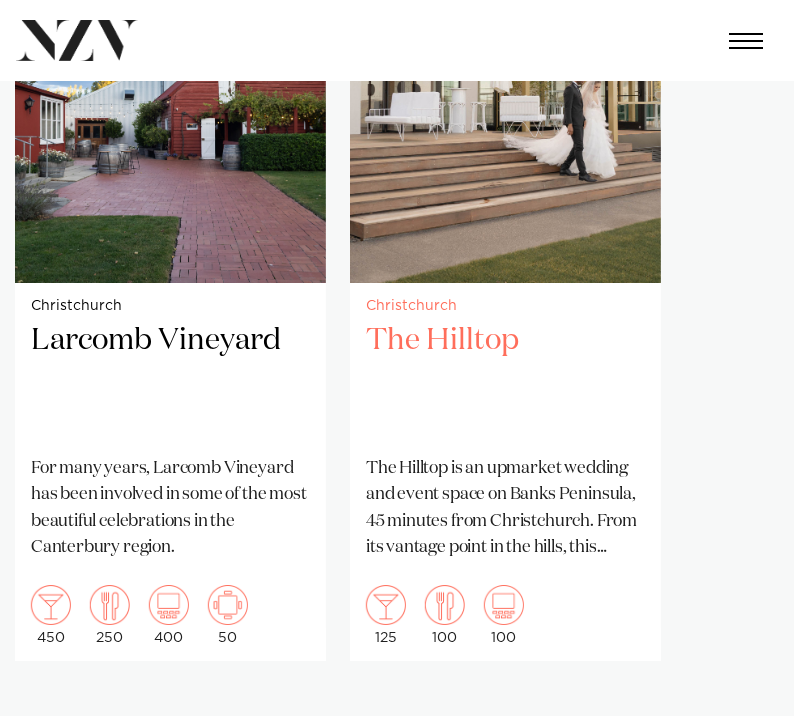 click on "Christchurch
Novotel Cathedral Square
Situated in the heart of Christchurch's Cathedral Square, Novotel Christchurch Cathedral Square is a contemporary 4.5-star hotel that combines modern design with a prime central location. Just 60 metres from the Te Pae Christchurch Convention Centre, it offers an ideal setting for both business and leisure travellers.
150
100
140
50" at bounding box center (0, 0) 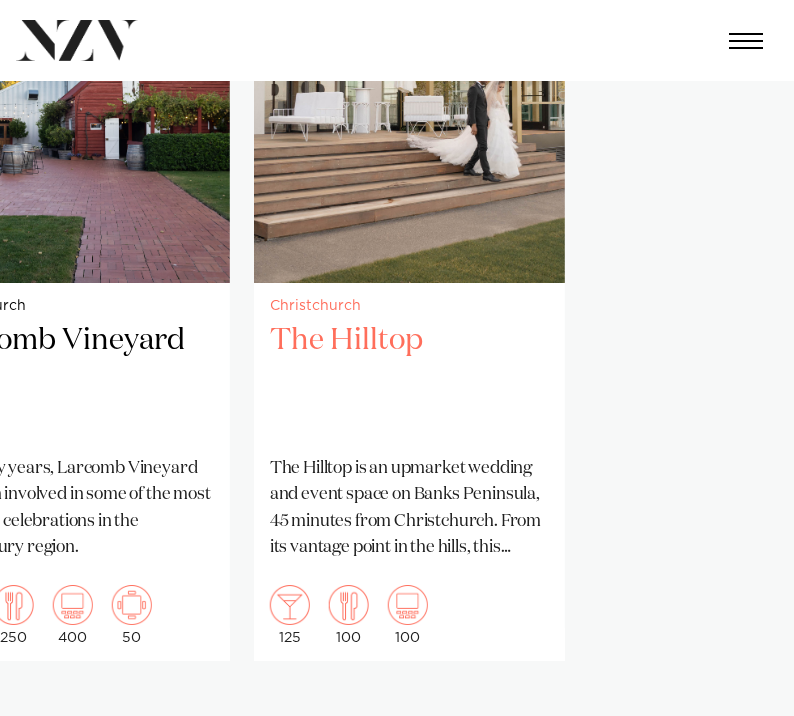 click on "Christchurch
Novotel Cathedral Square
Situated in the heart of Christchurch's Cathedral Square, Novotel Christchurch Cathedral Square is a contemporary 4.5-star hotel that combines modern design with a prime central location. Just 60 metres from the Te Pae Christchurch Convention Centre, it offers an ideal setting for both business and leisure travellers.
150
100
140
50" at bounding box center [0, 0] 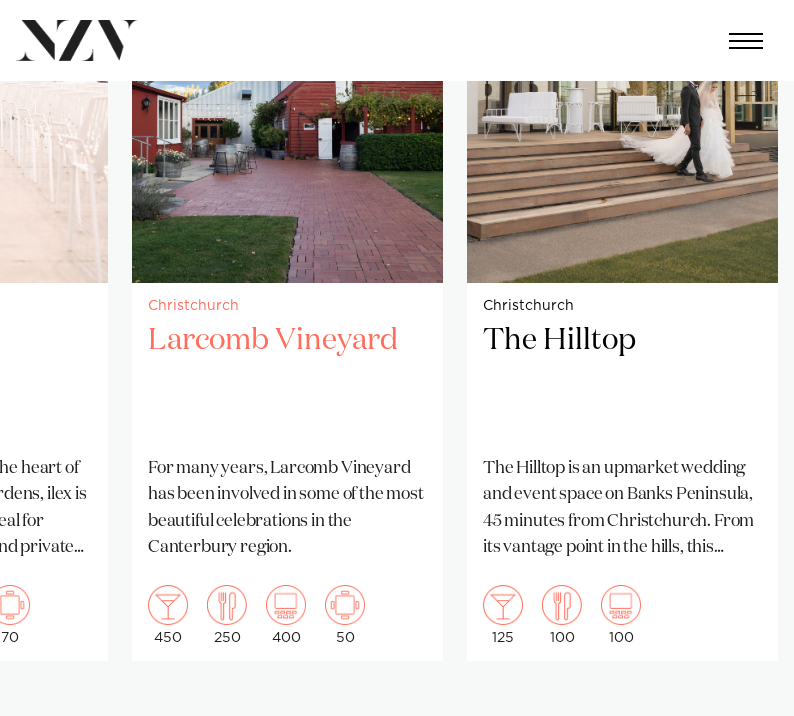 click on "Larcomb Vineyard" at bounding box center [287, 381] 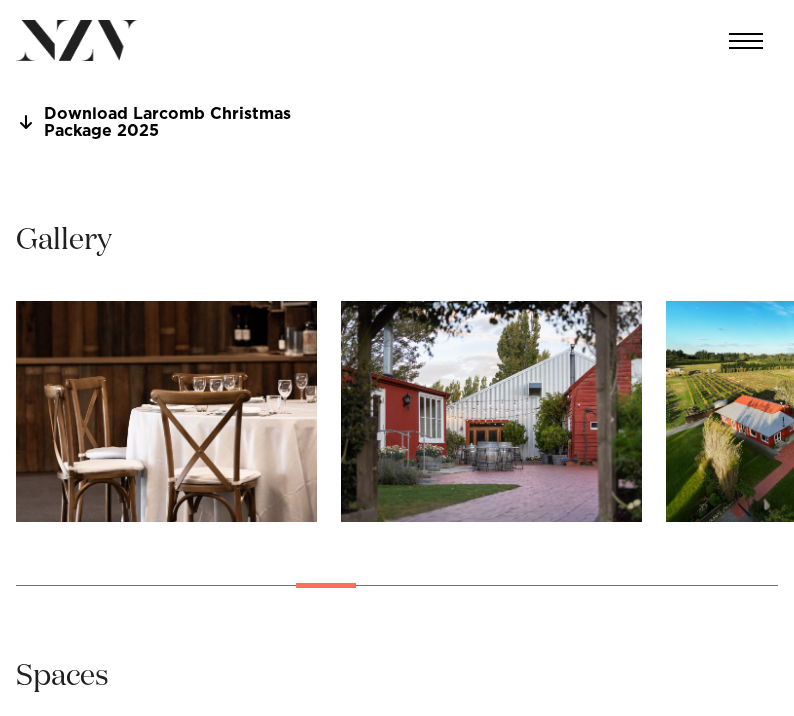 scroll, scrollTop: 1584, scrollLeft: 0, axis: vertical 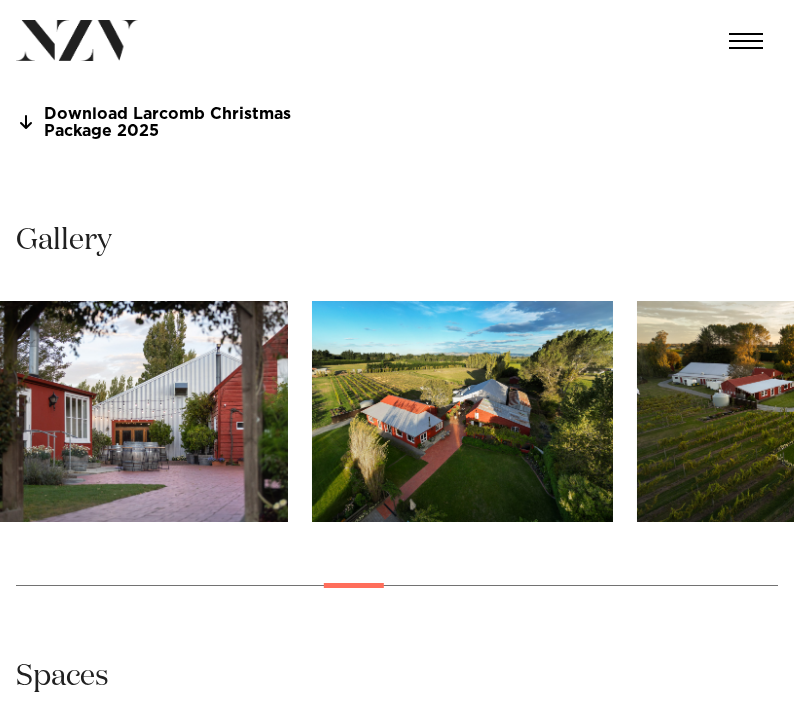 click at bounding box center (397, 459) 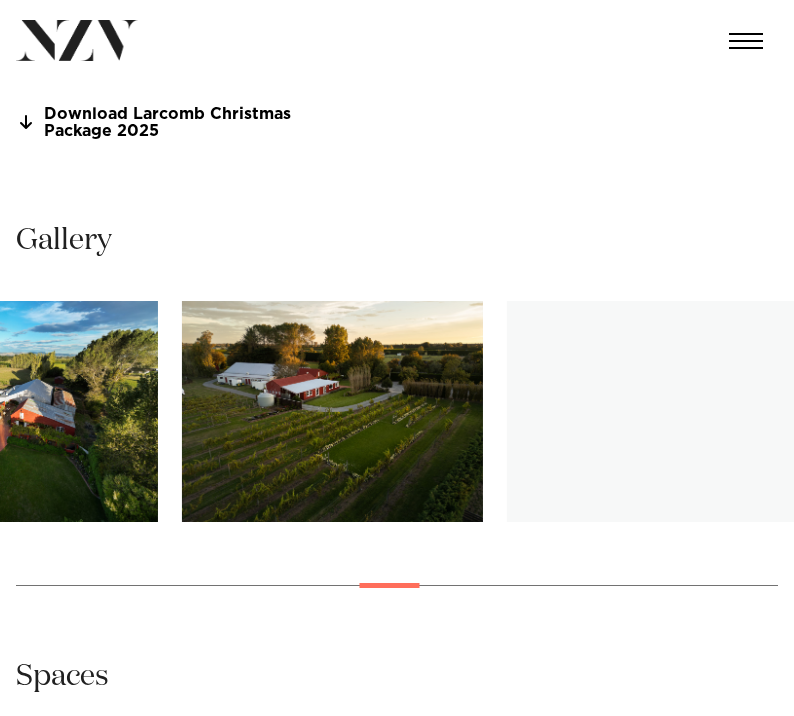 click at bounding box center [397, 459] 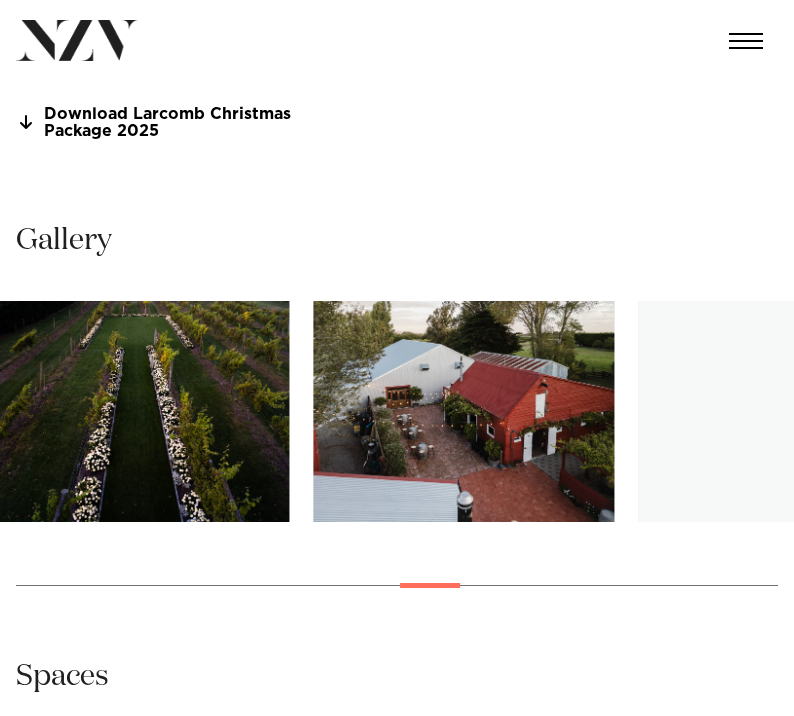 click at bounding box center (138, 411) 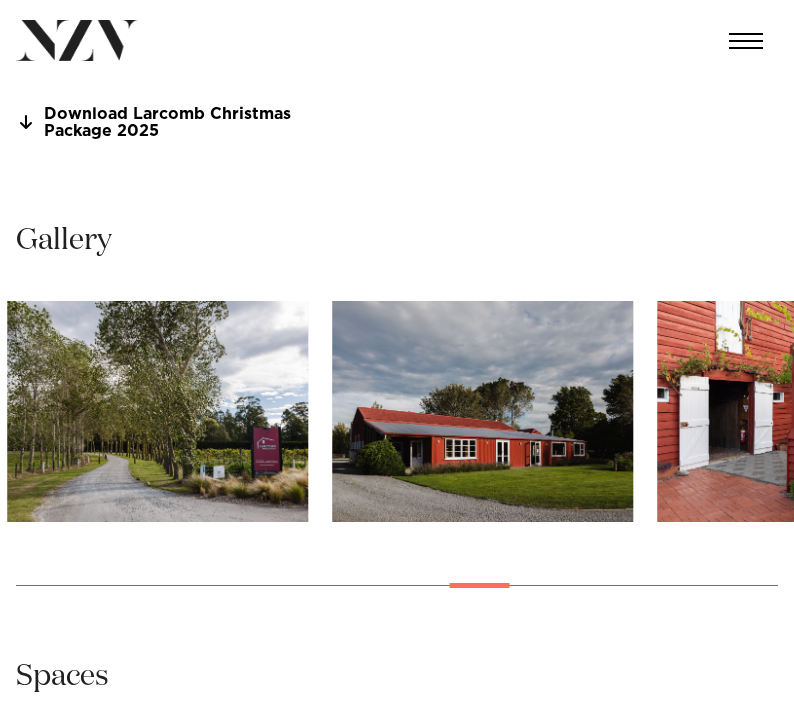 click at bounding box center [157, 411] 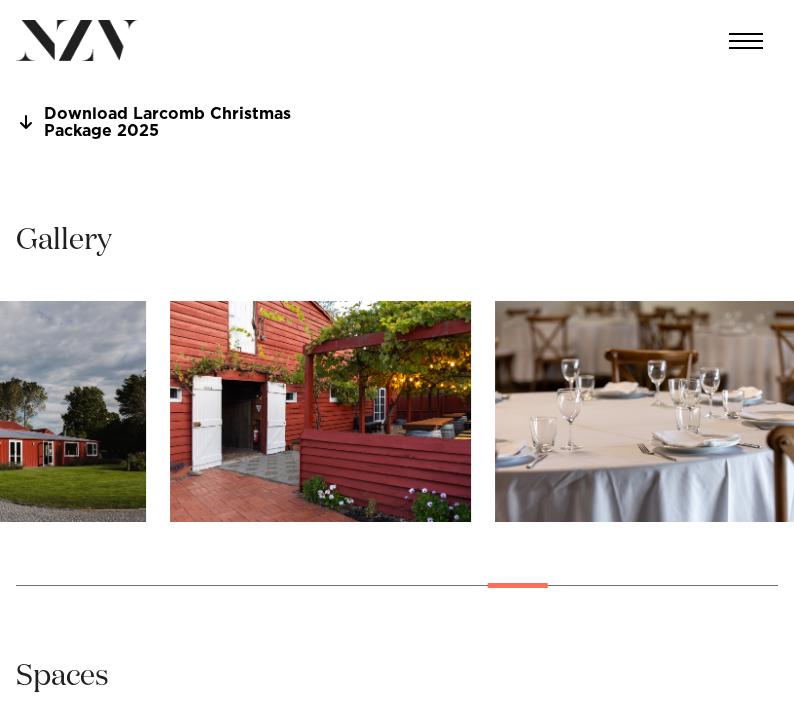 click at bounding box center [-5, 411] 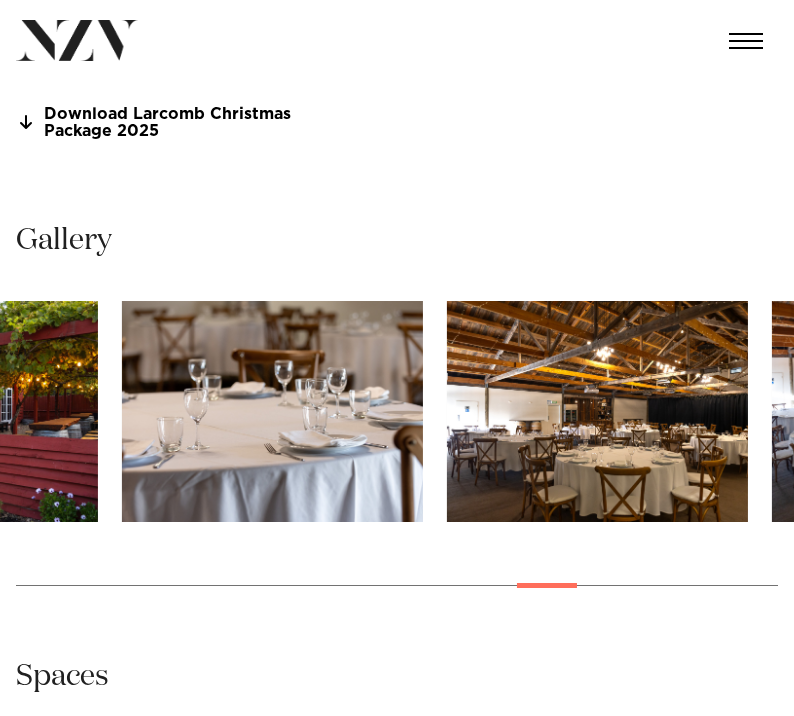 click at bounding box center (272, 411) 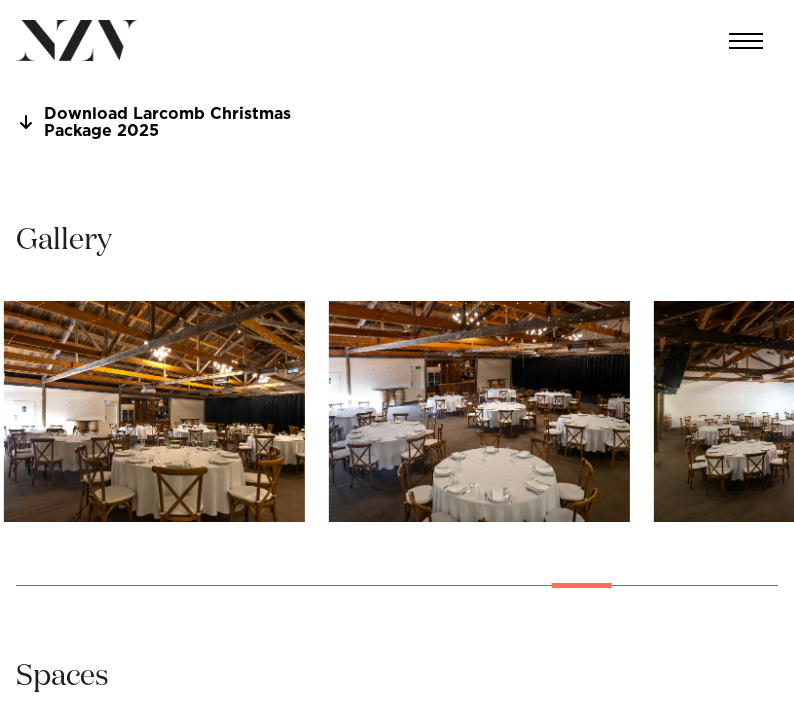 click at bounding box center [154, 411] 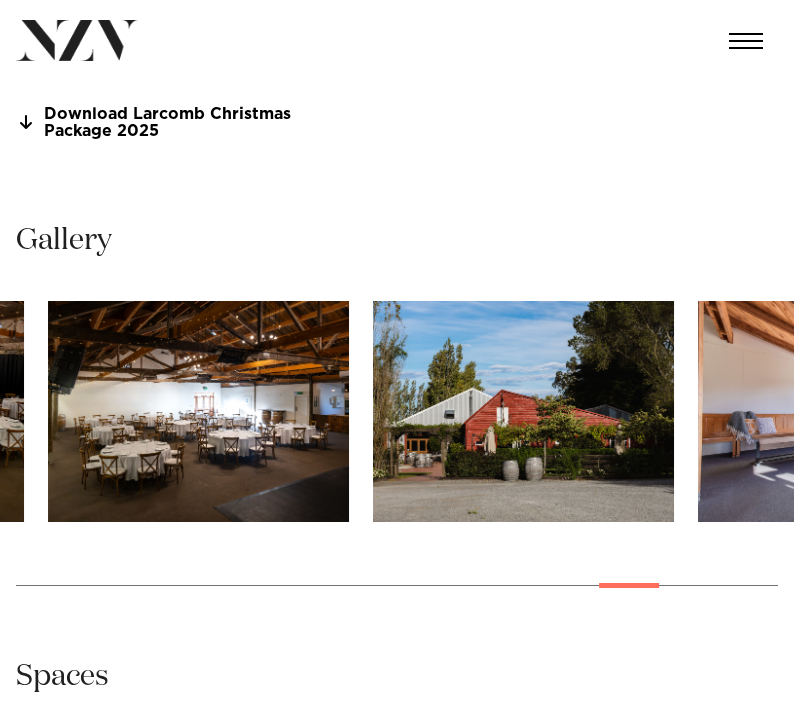 click on "Locations
[CITY]
[CITY]
[CITY]
[CITY]
[CITY]
[REGION]
[REGION]
[CITY]
[REGION]
[REGION]
[CITY]
[CITY]
[CITY]
[REGION]
[CITY]
[REGION]
[CITY]
[REGION]" at bounding box center (397, 980) 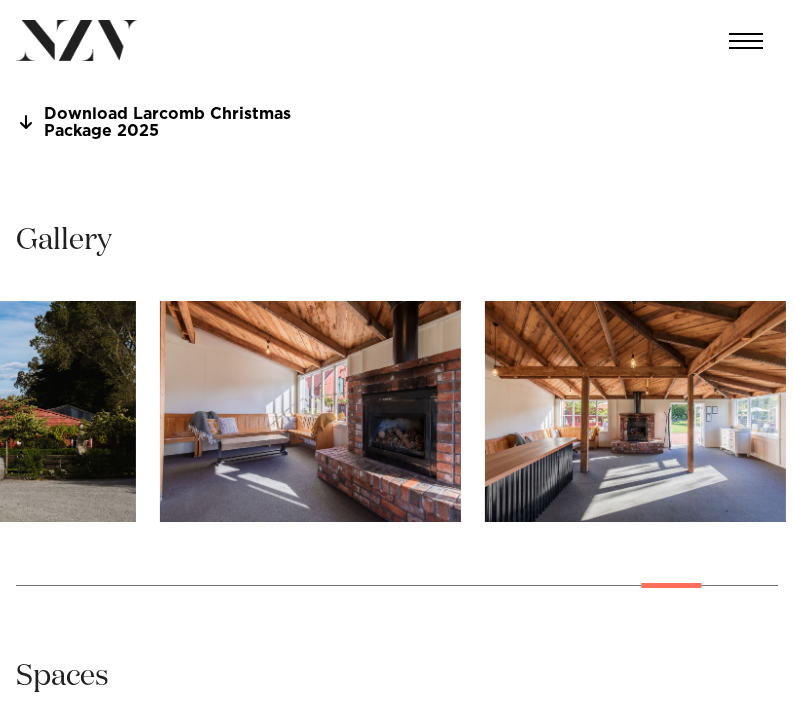 click on "Locations
[CITY]
[CITY]
[CITY]
[CITY]
[CITY]
[REGION]
[REGION]
[CITY]
[REGION]
[REGION]
[CITY]
[CITY]
[CITY]
[REGION]
[CITY]
[REGION]
[CITY]
[REGION]" at bounding box center (397, 980) 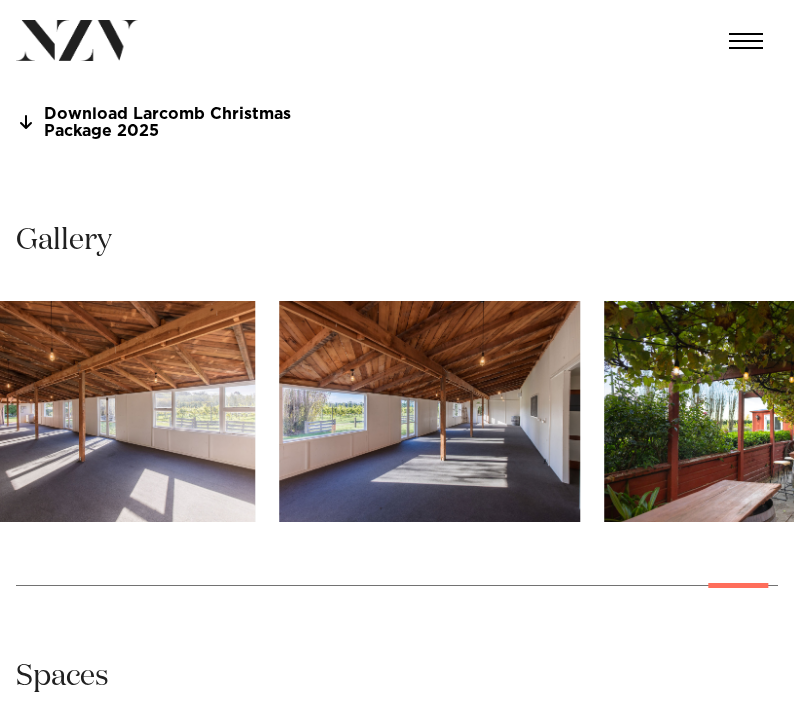 click on "Locations
[CITY]
[CITY]
[CITY]
[CITY]
[CITY]
[REGION]
[REGION]
[CITY]
[REGION]
[REGION]
[CITY]
[CITY]
[CITY]
[REGION]
[CITY]
[REGION]
[CITY]
[REGION]" at bounding box center (397, 980) 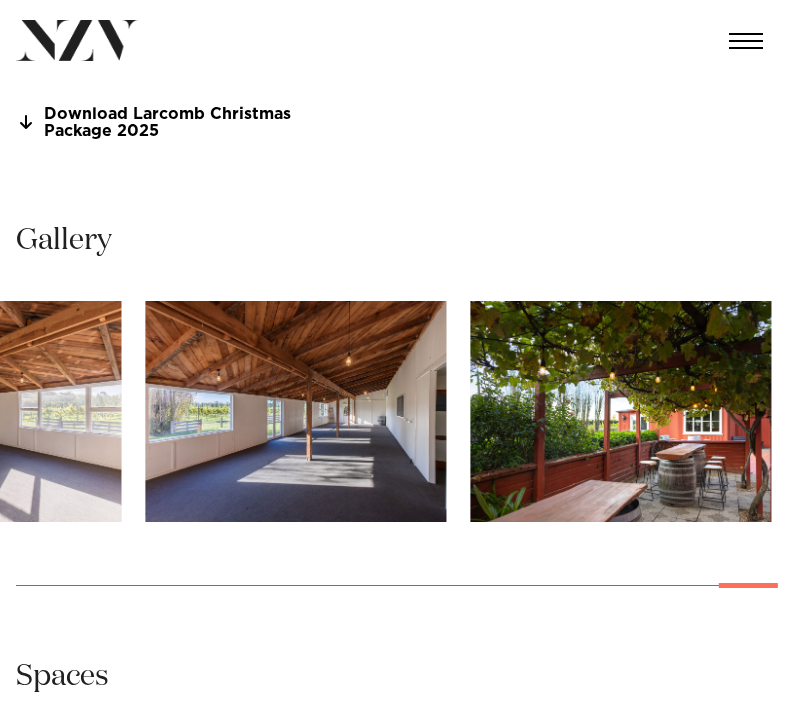 click at bounding box center (0, 0) 